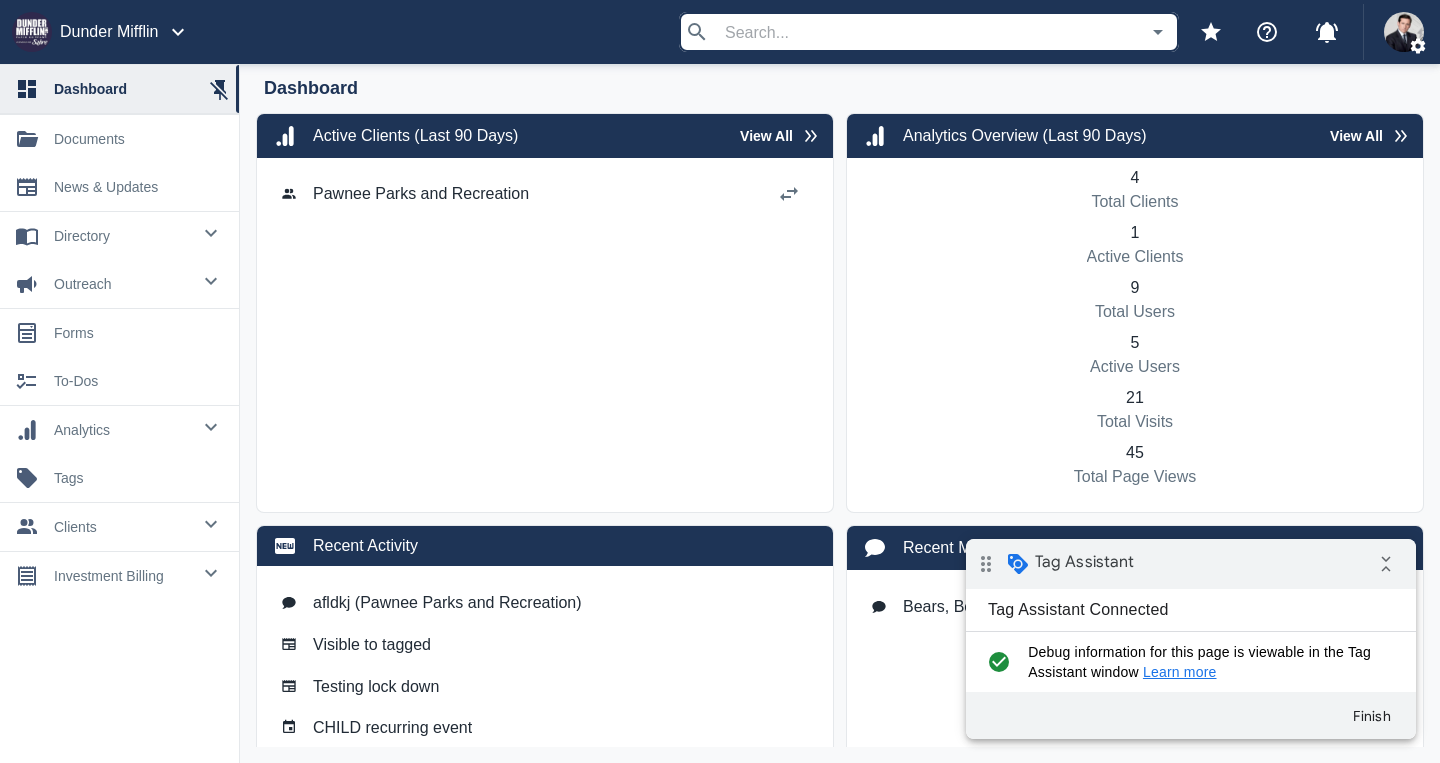 scroll, scrollTop: 0, scrollLeft: 0, axis: both 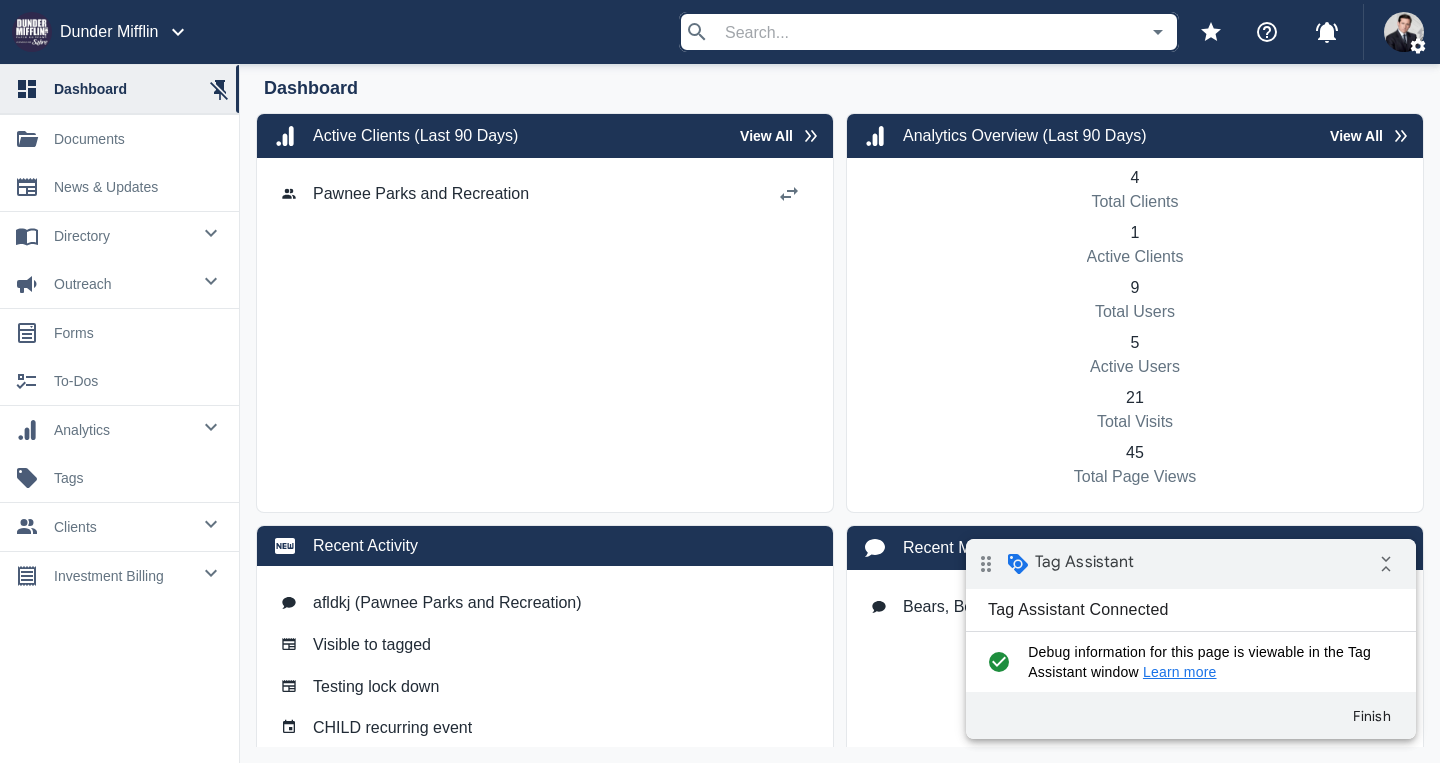 click on "0 documents" at bounding box center [119, 139] 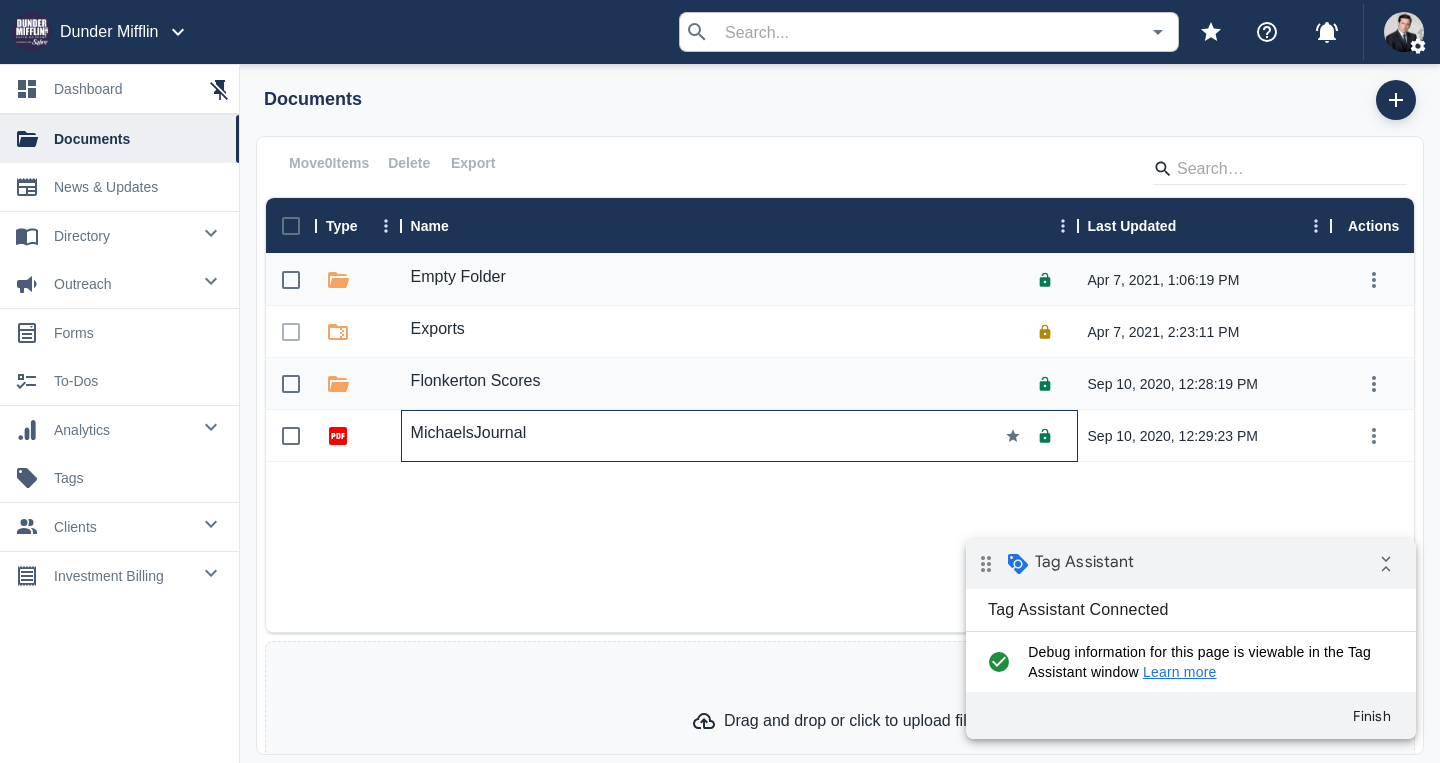 click on "MichaelsJournal" at bounding box center [469, 433] 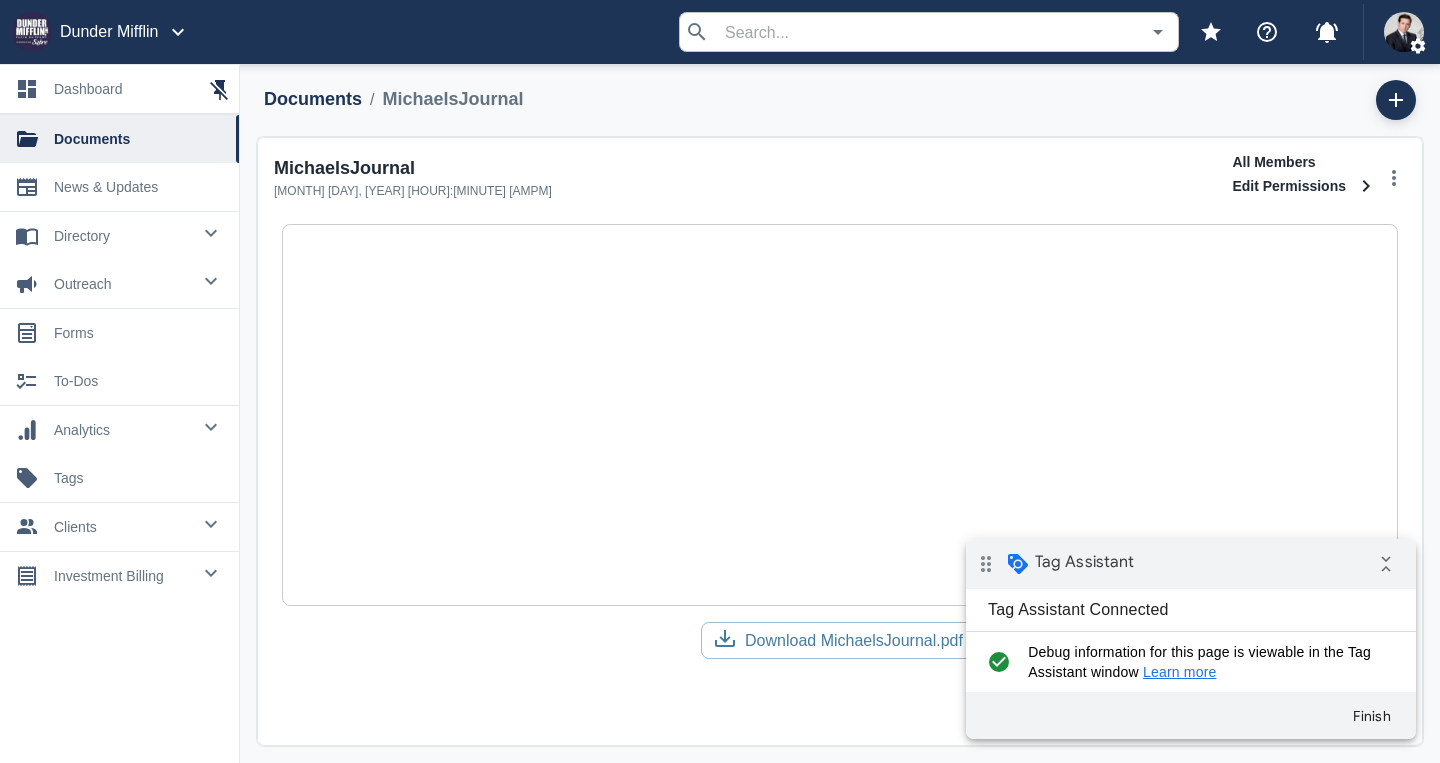 click on "Documents" at bounding box center (313, 99) 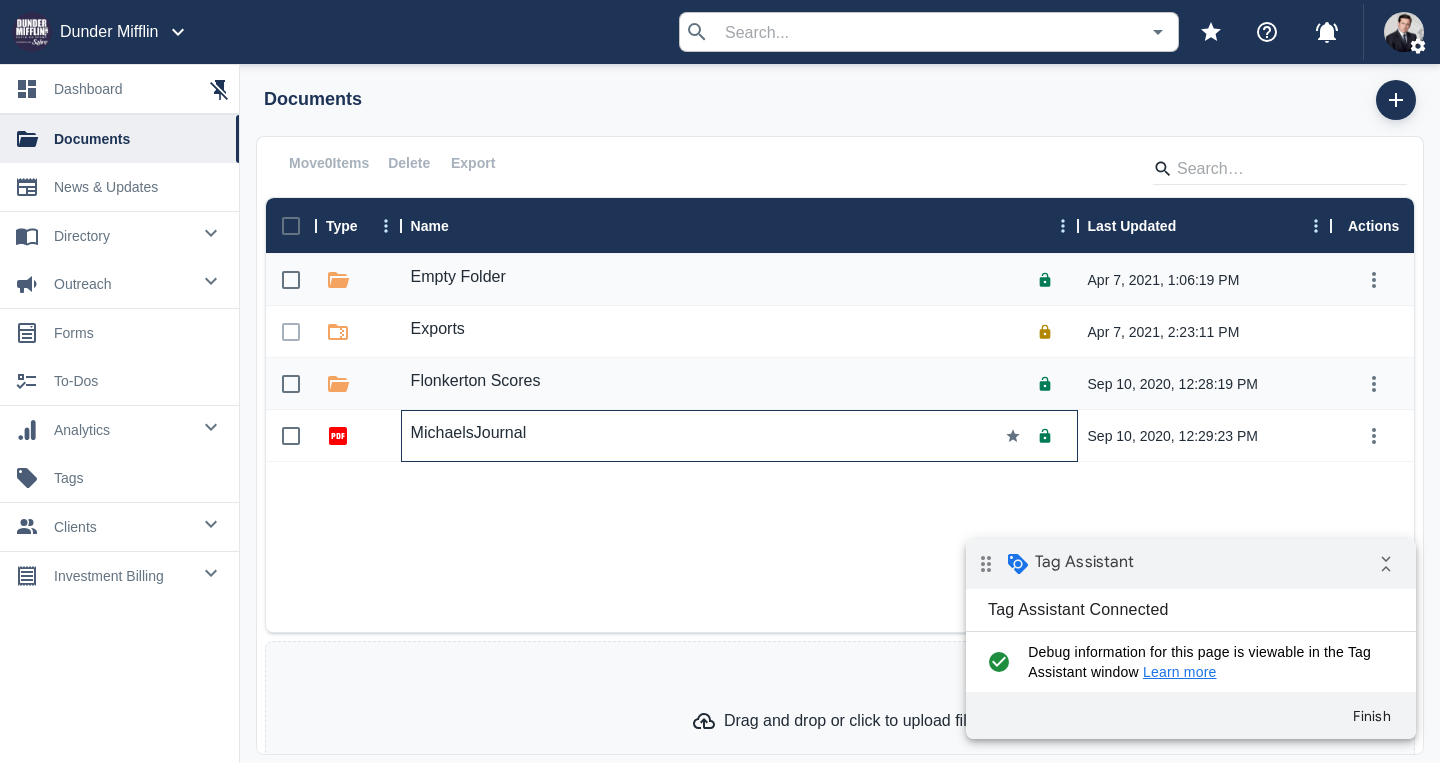 click on "MichaelsJournal" at bounding box center [469, 433] 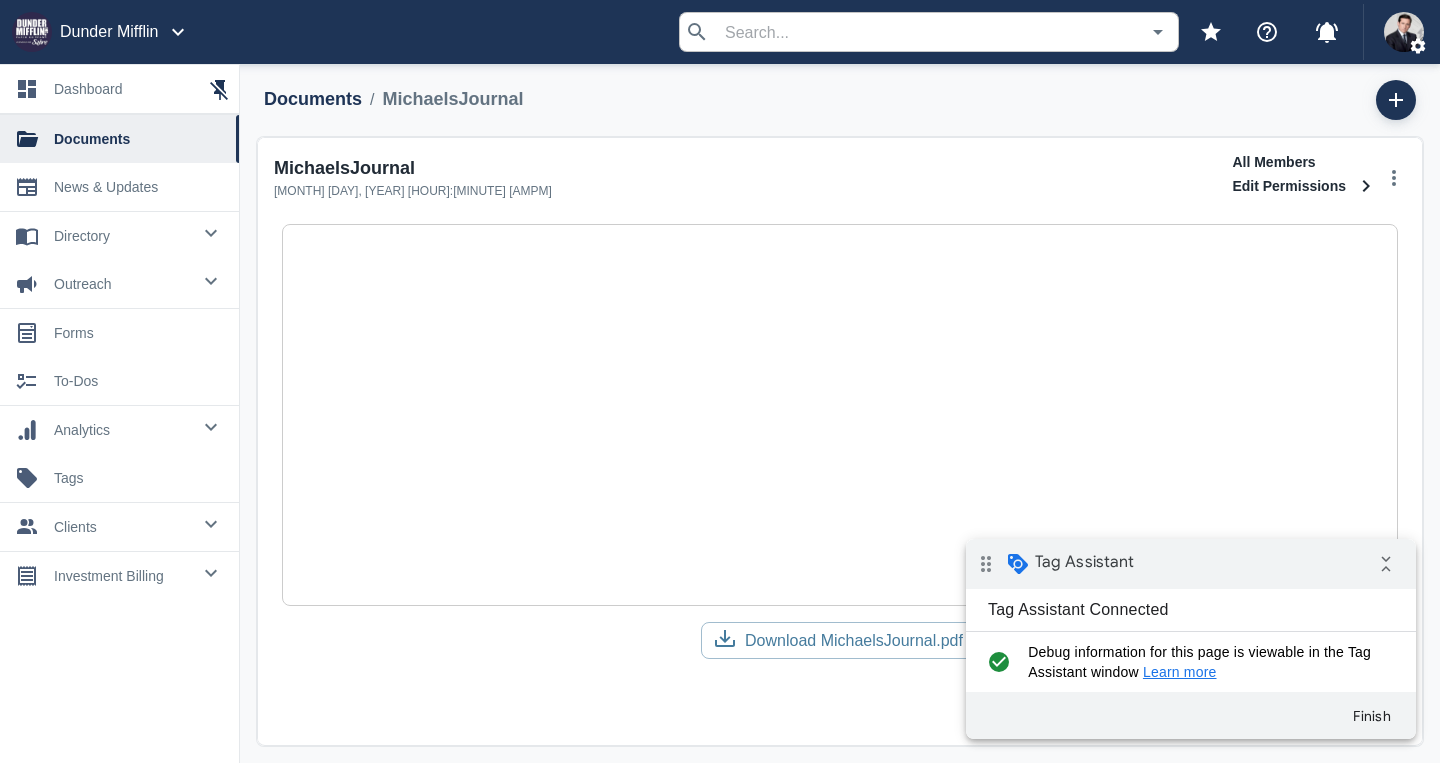 click on "[MONTH] [DAY], [YEAR] [HOUR]:[MINUTE] [AMPM]" at bounding box center (413, 191) 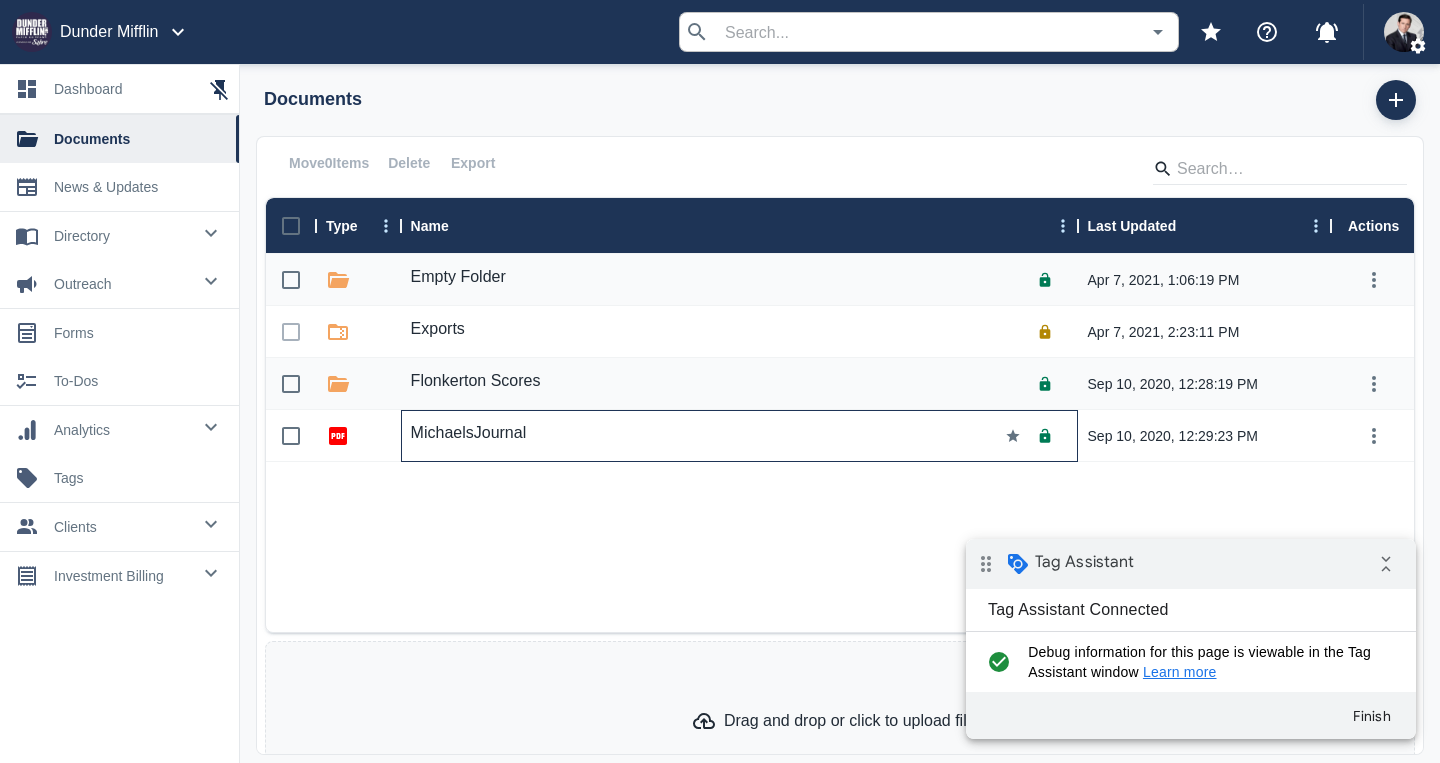 click on "MichaelsJournal" at bounding box center (736, 436) 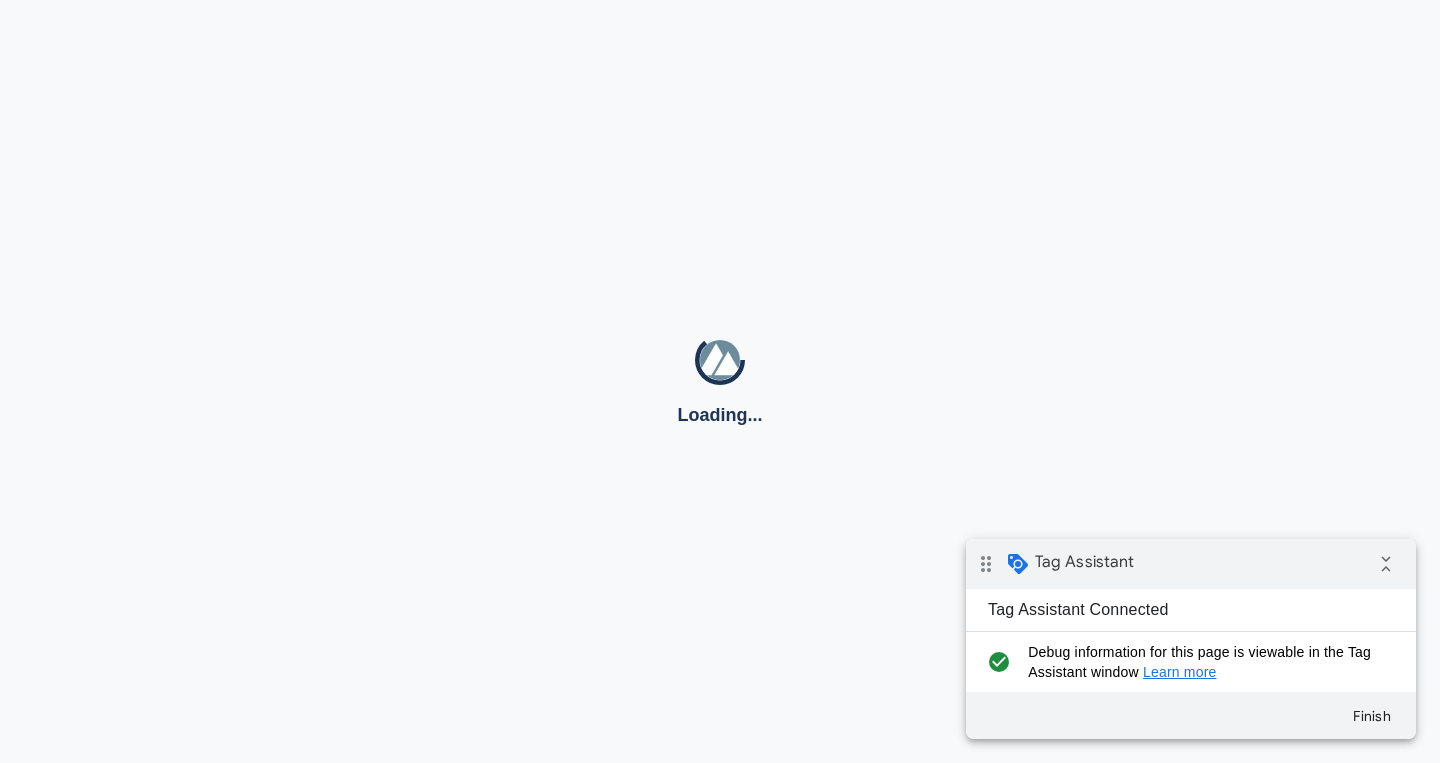 scroll, scrollTop: 0, scrollLeft: 0, axis: both 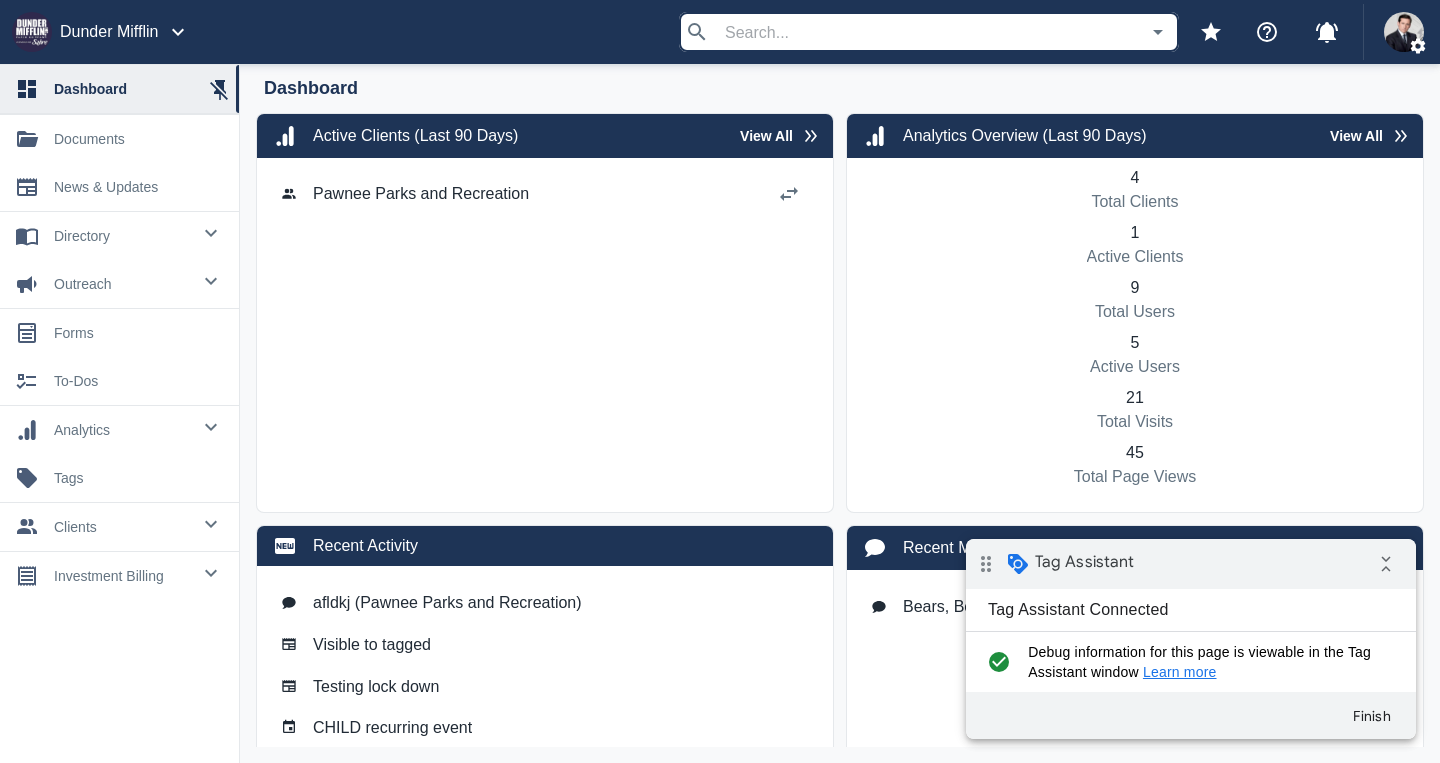 click on "documents" at bounding box center (138, 139) 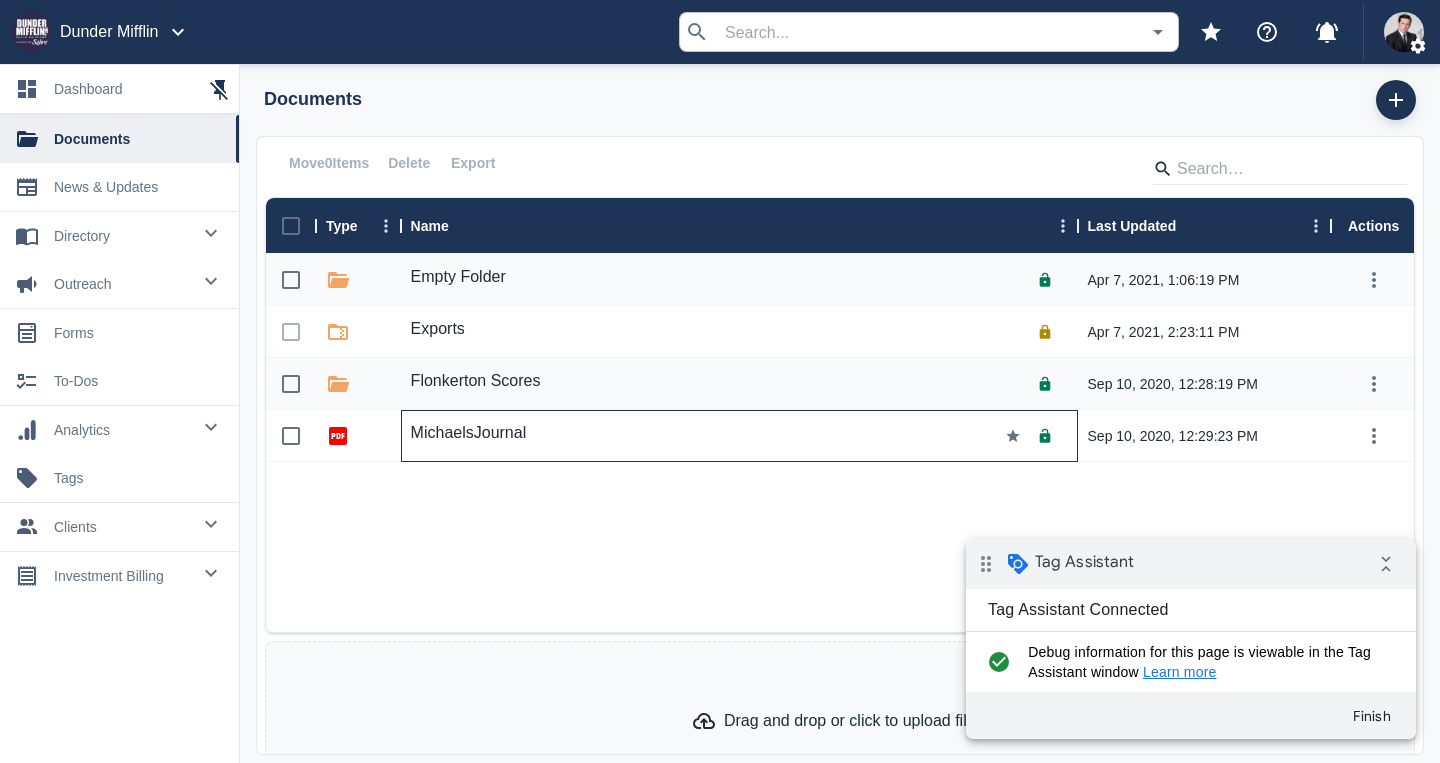 click on "MichaelsJournal" at bounding box center (469, 433) 